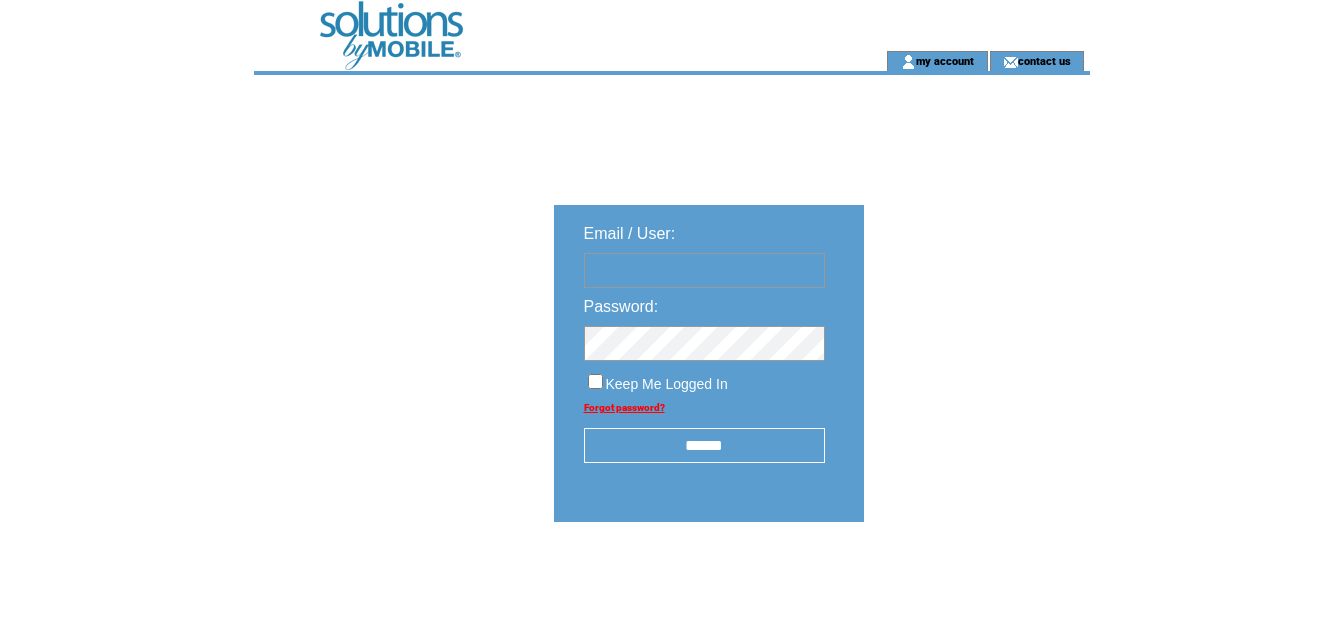scroll, scrollTop: 0, scrollLeft: 0, axis: both 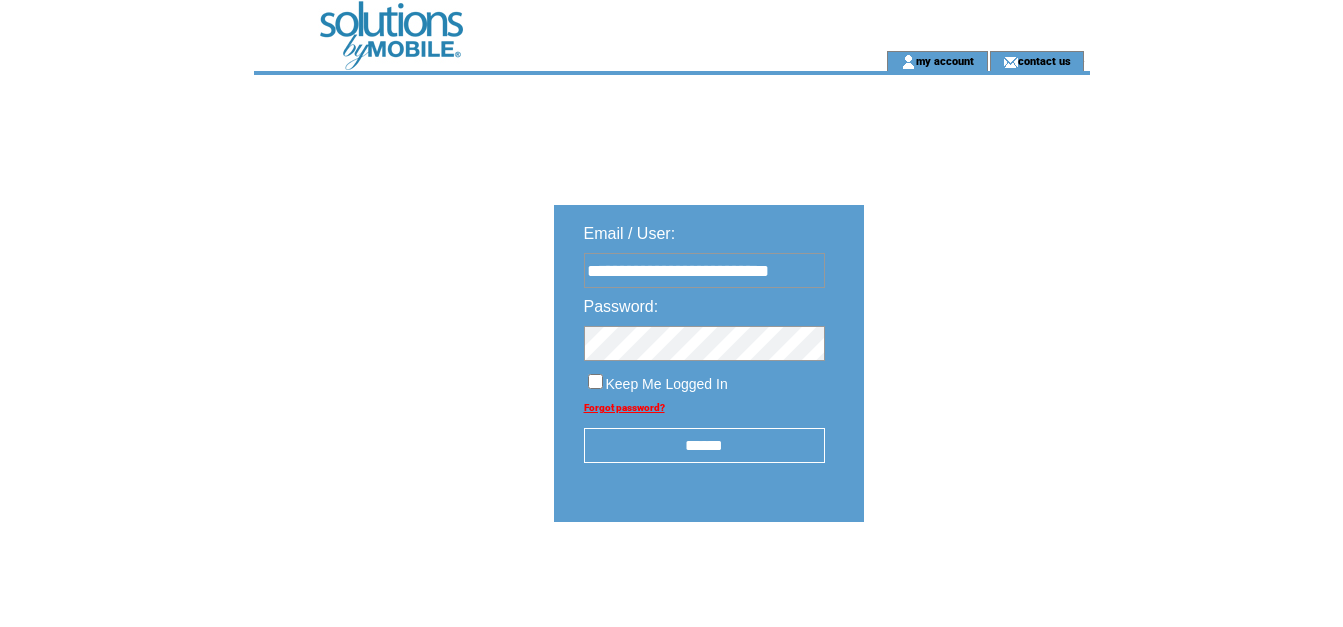 click on "******" at bounding box center (704, 445) 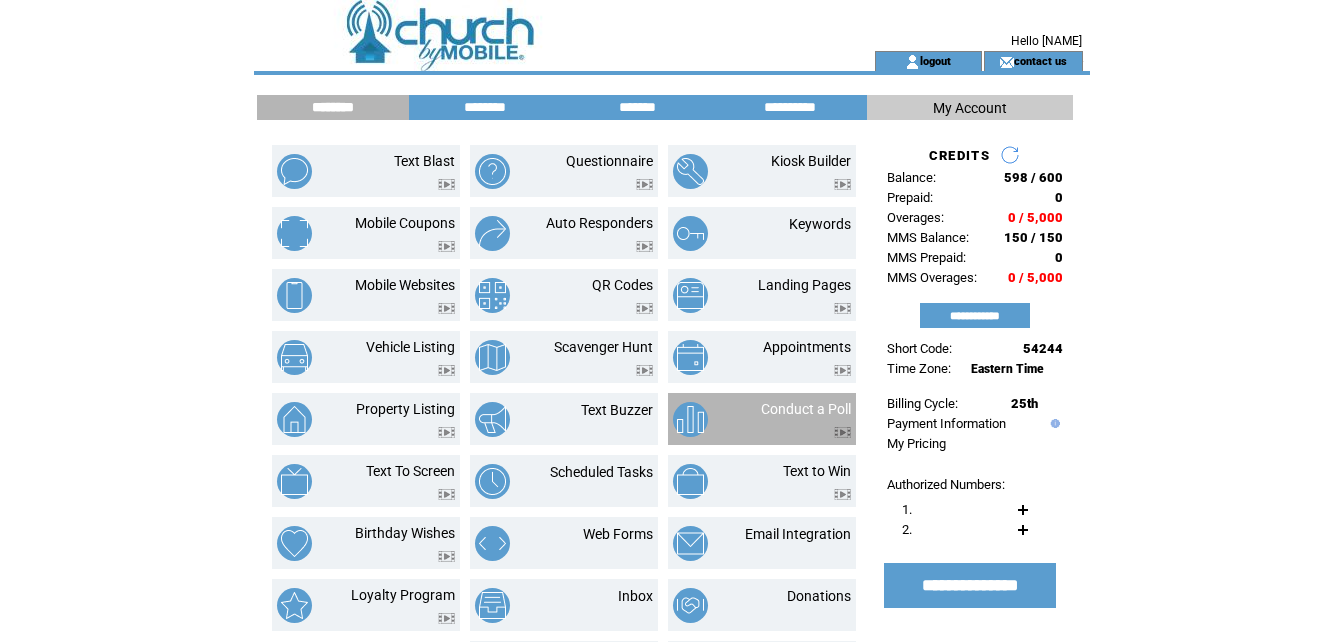 scroll, scrollTop: 0, scrollLeft: 0, axis: both 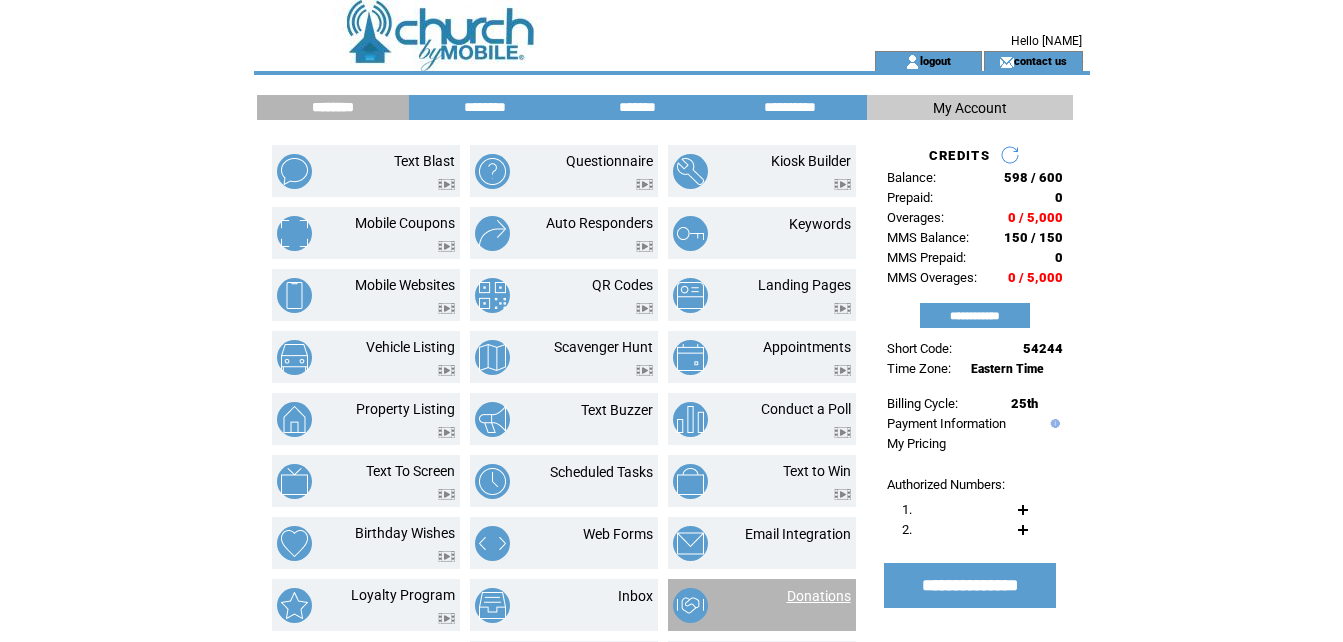click on "Donations" at bounding box center [819, 596] 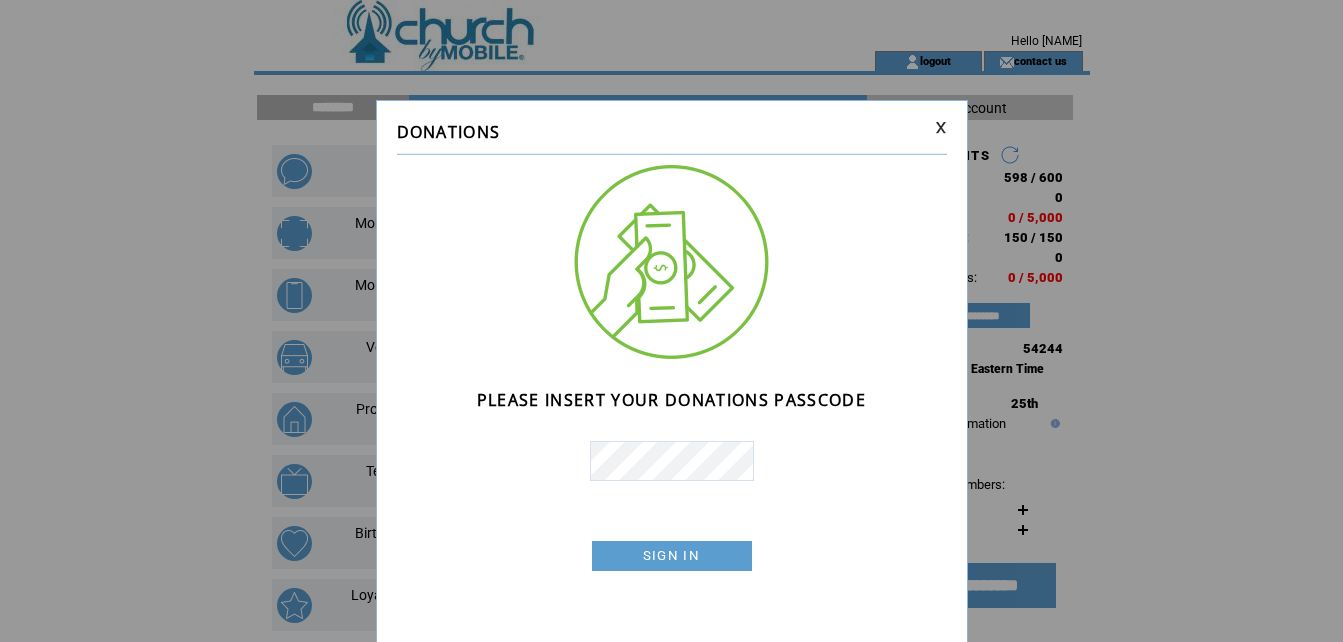 scroll, scrollTop: 0, scrollLeft: 0, axis: both 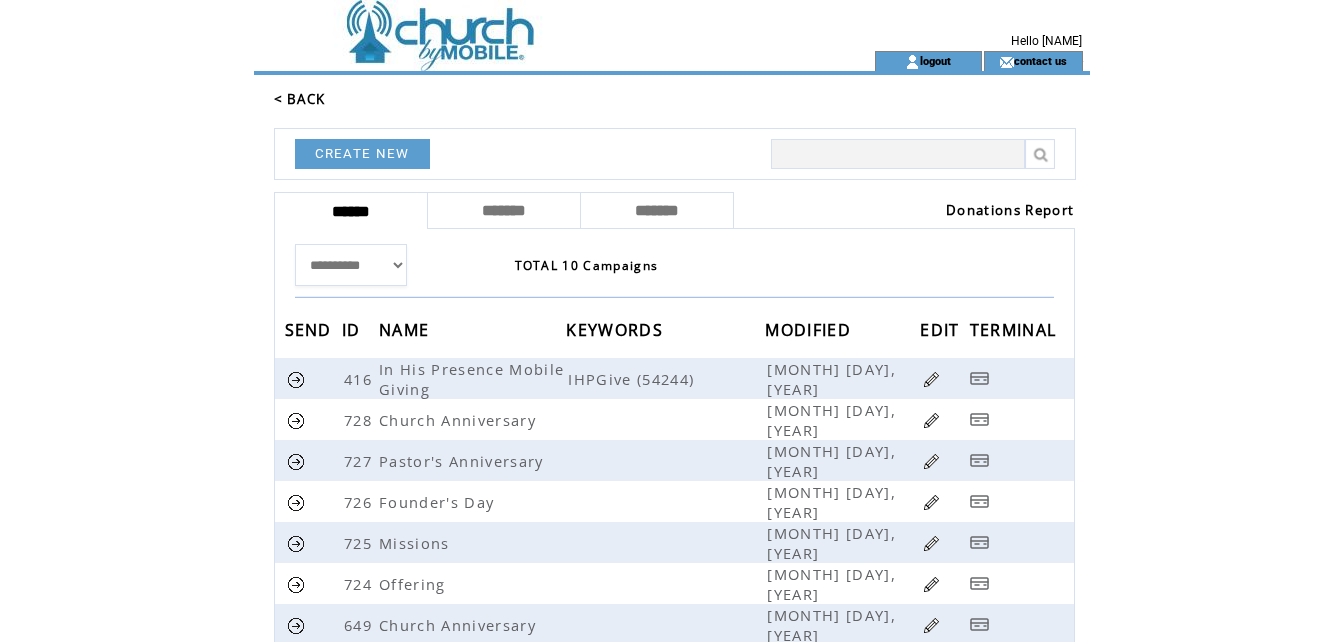 click on "Donations Report" at bounding box center [1010, 210] 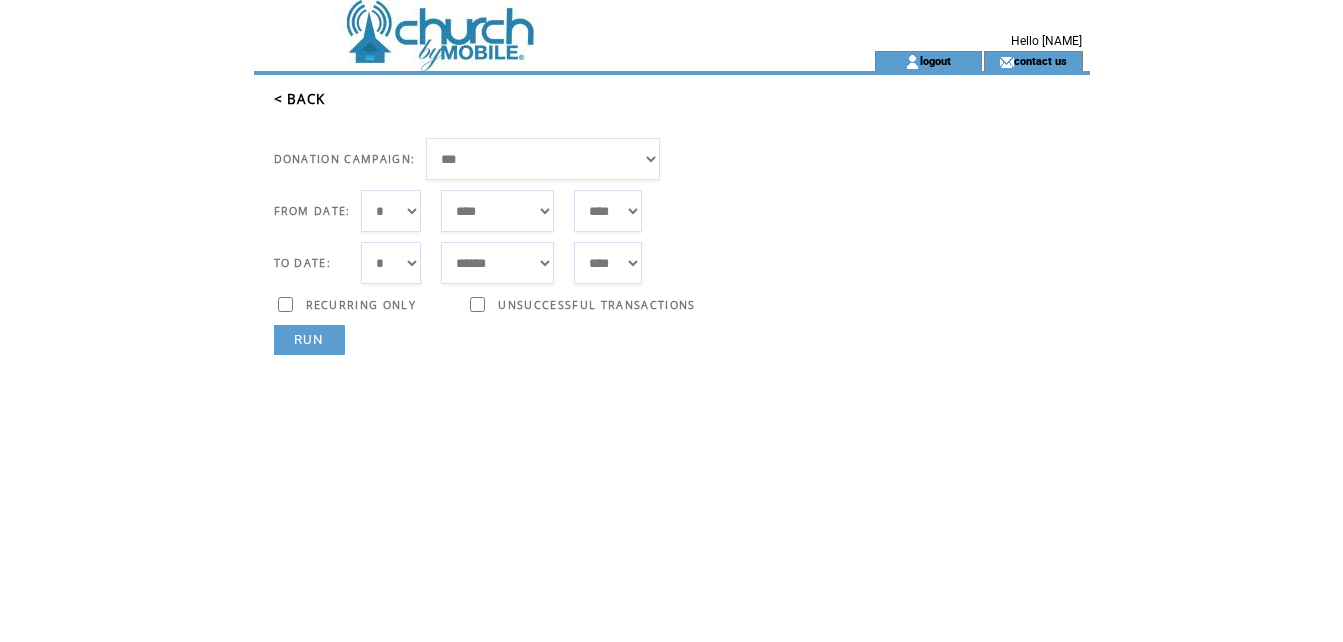 scroll, scrollTop: 0, scrollLeft: 0, axis: both 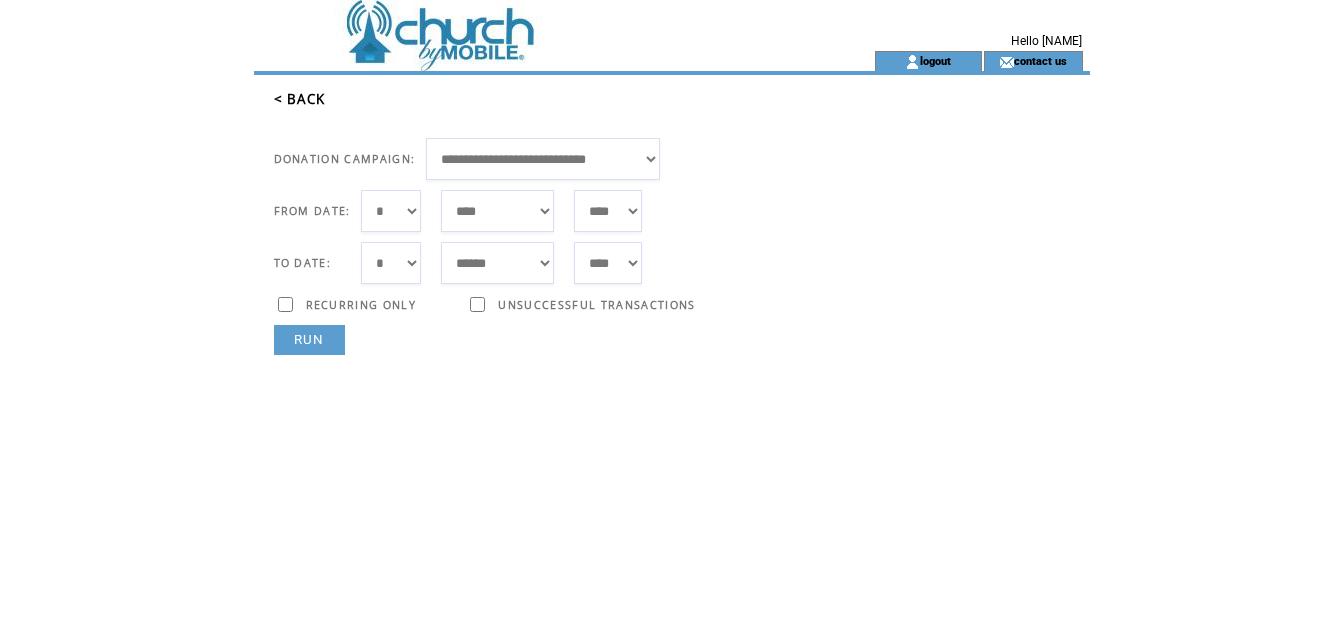 click on "**********" at bounding box center (543, 159) 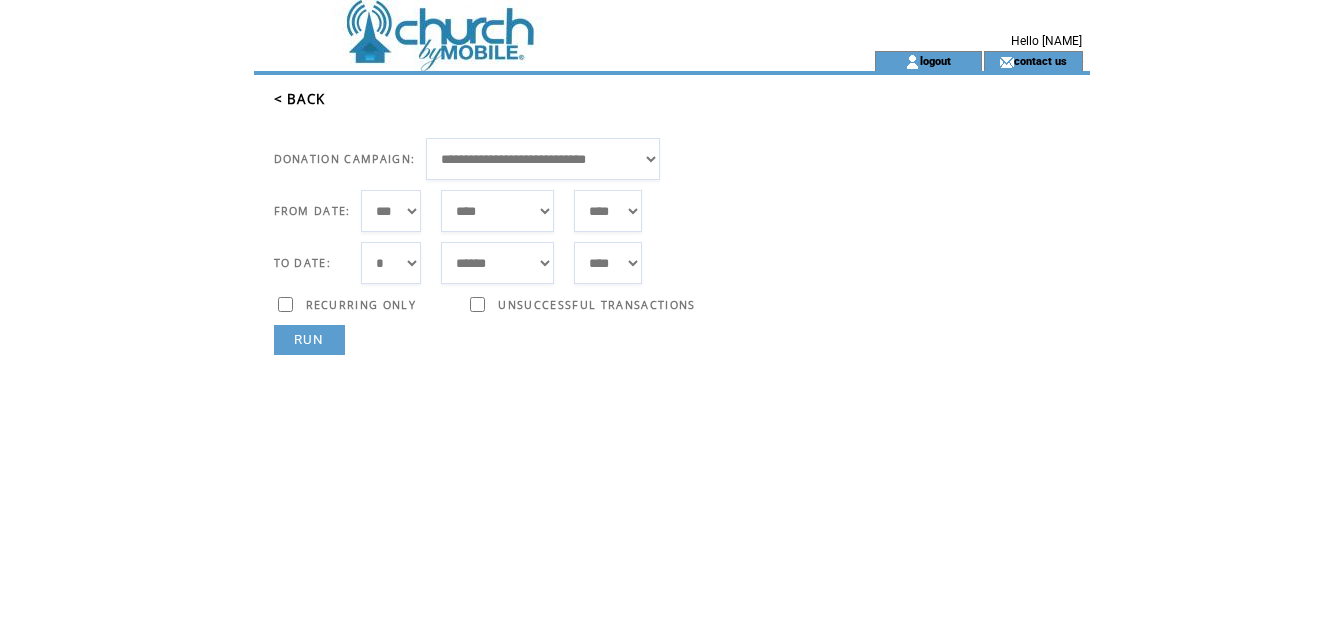 click on "*** 	 * 	 * 	 * 	 * 	 * 	 * 	 * 	 * 	 * 	 ** 	 ** 	 ** 	 ** 	 ** 	 ** 	 ** 	 ** 	 ** 	 ** 	 ** 	 ** 	 ** 	 ** 	 ** 	 ** 	 ** 	 ** 	 ** 	 ** 	 ** 	 **" at bounding box center [391, 211] 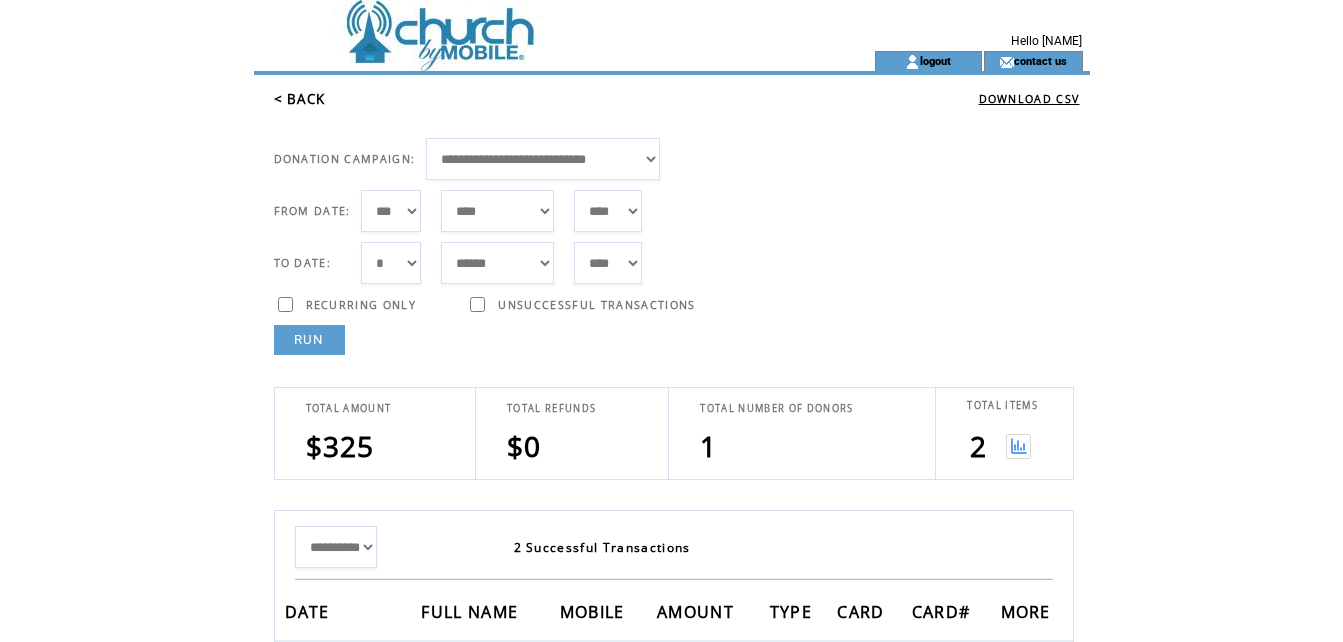 click at bounding box center [1018, 446] 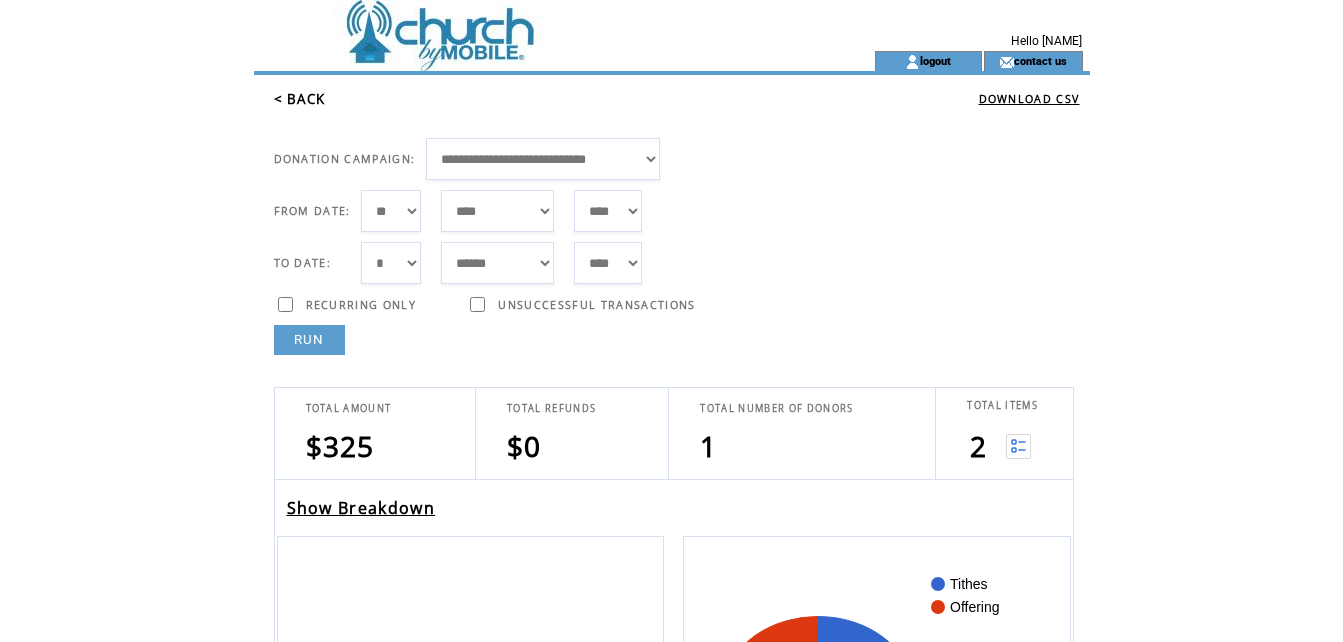 scroll, scrollTop: 0, scrollLeft: 0, axis: both 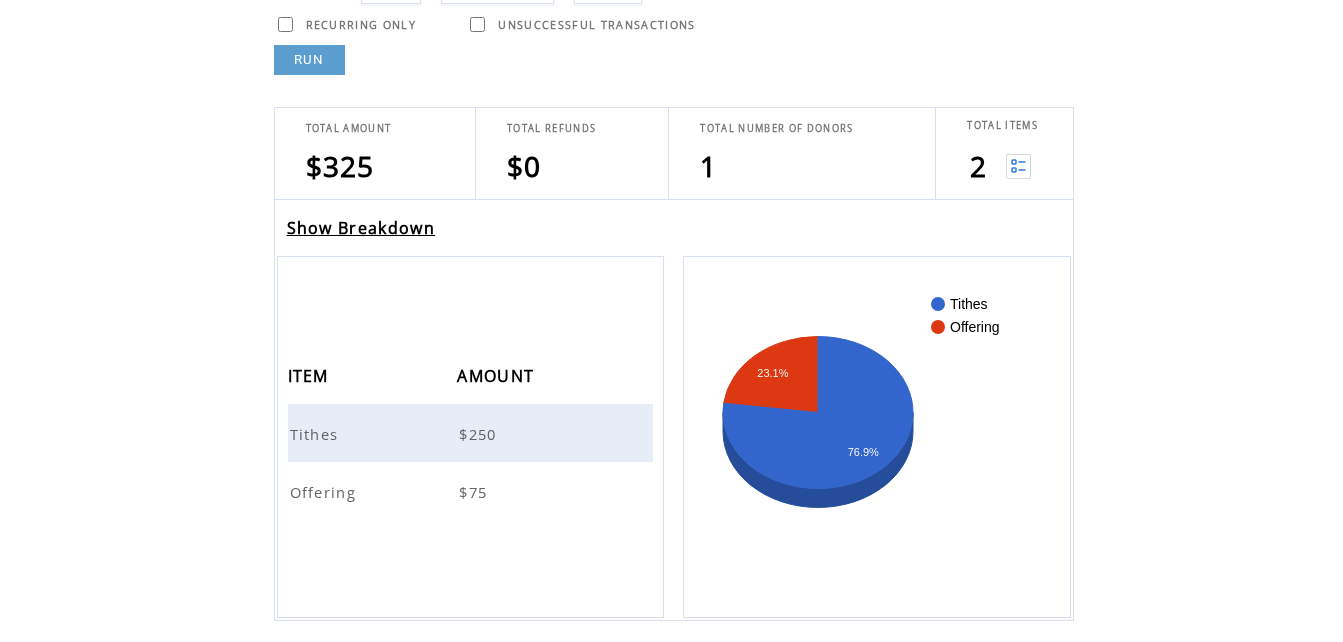 click on "Tithes" at bounding box center [317, 434] 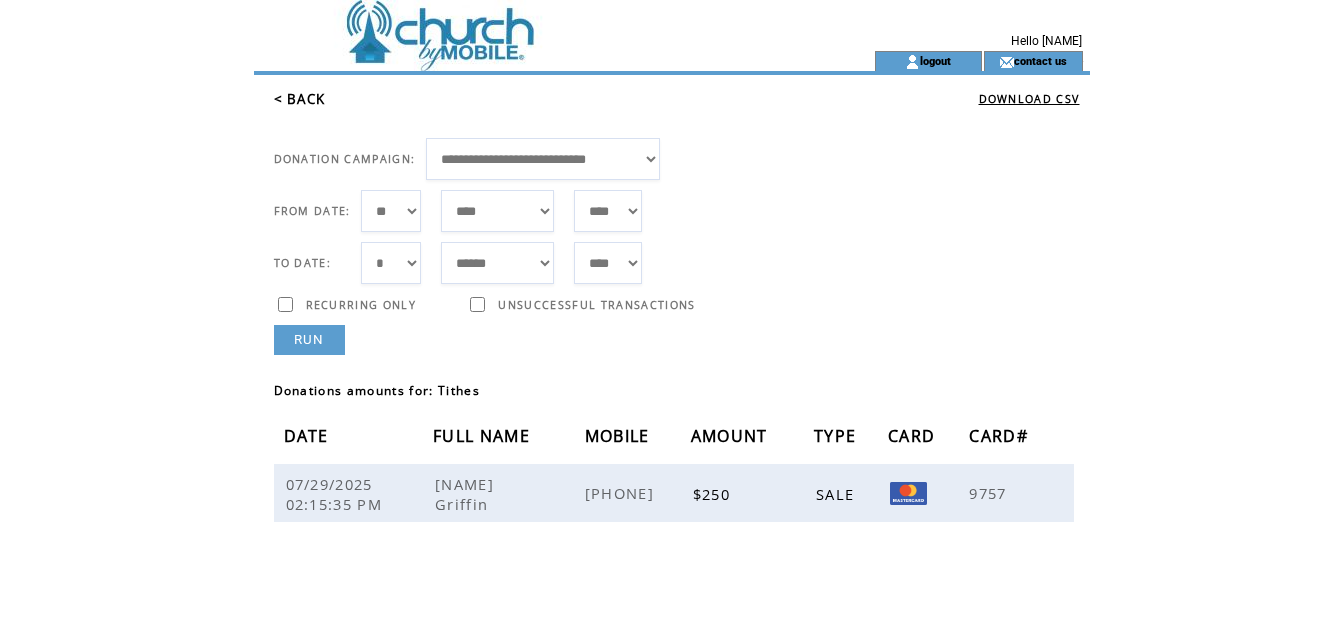 scroll, scrollTop: 0, scrollLeft: 0, axis: both 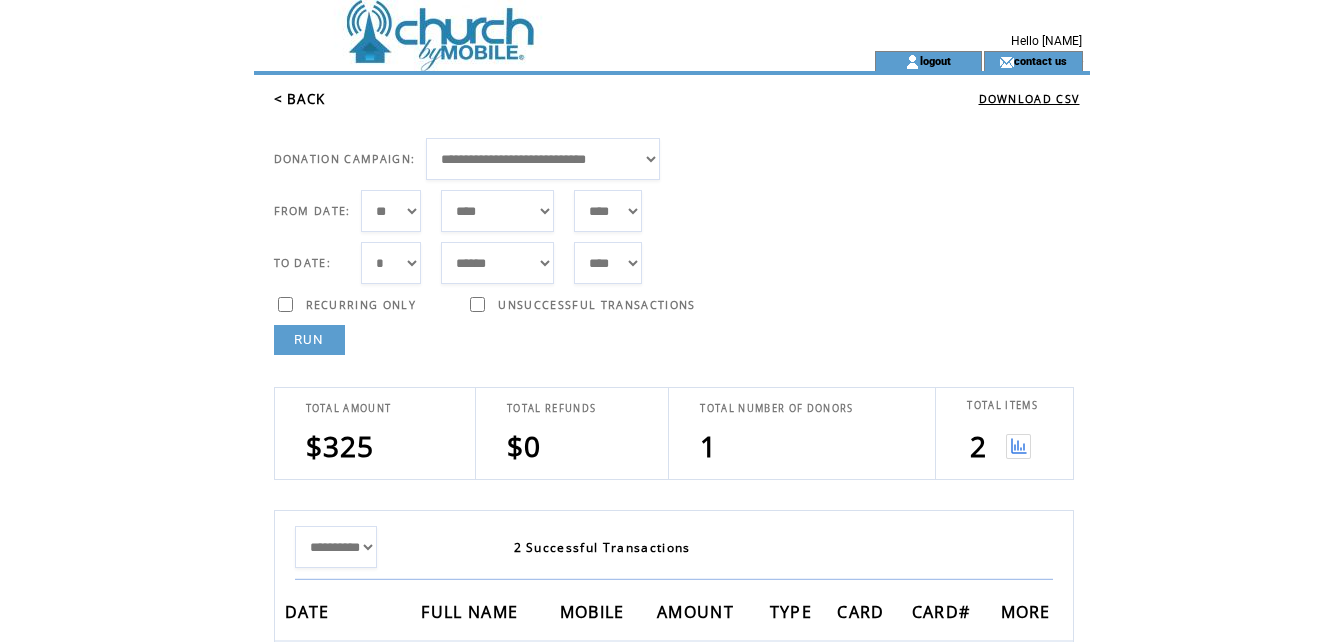 click at bounding box center (1018, 446) 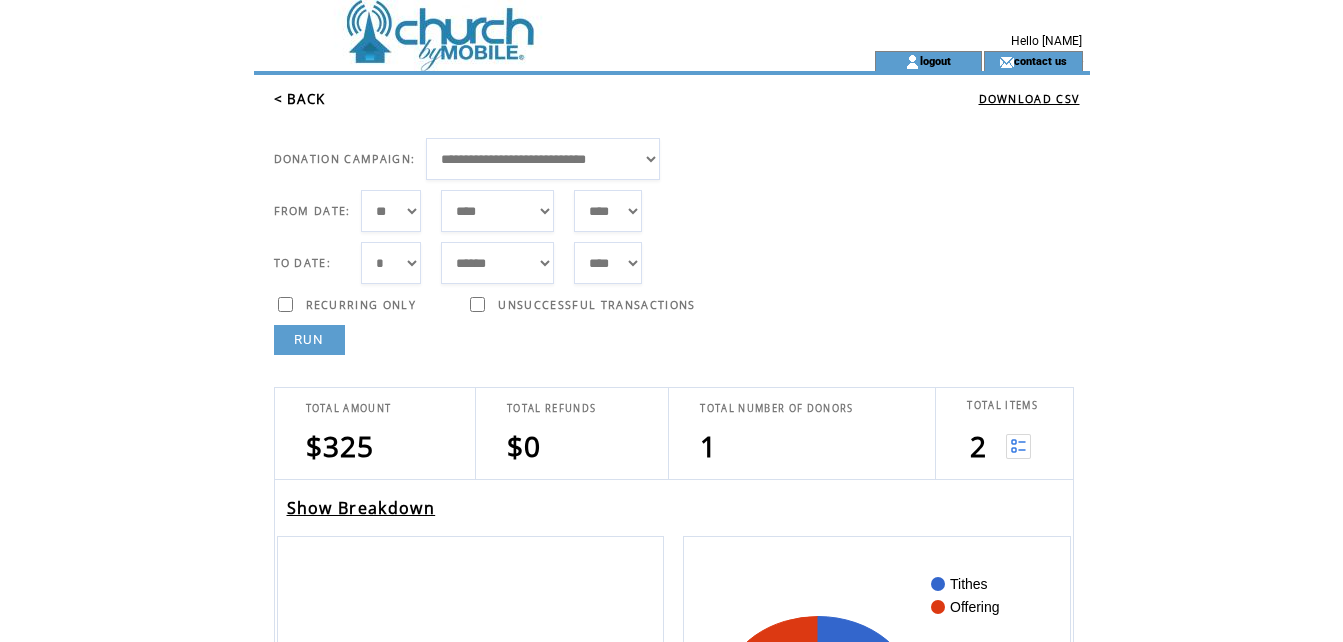 scroll, scrollTop: 0, scrollLeft: 0, axis: both 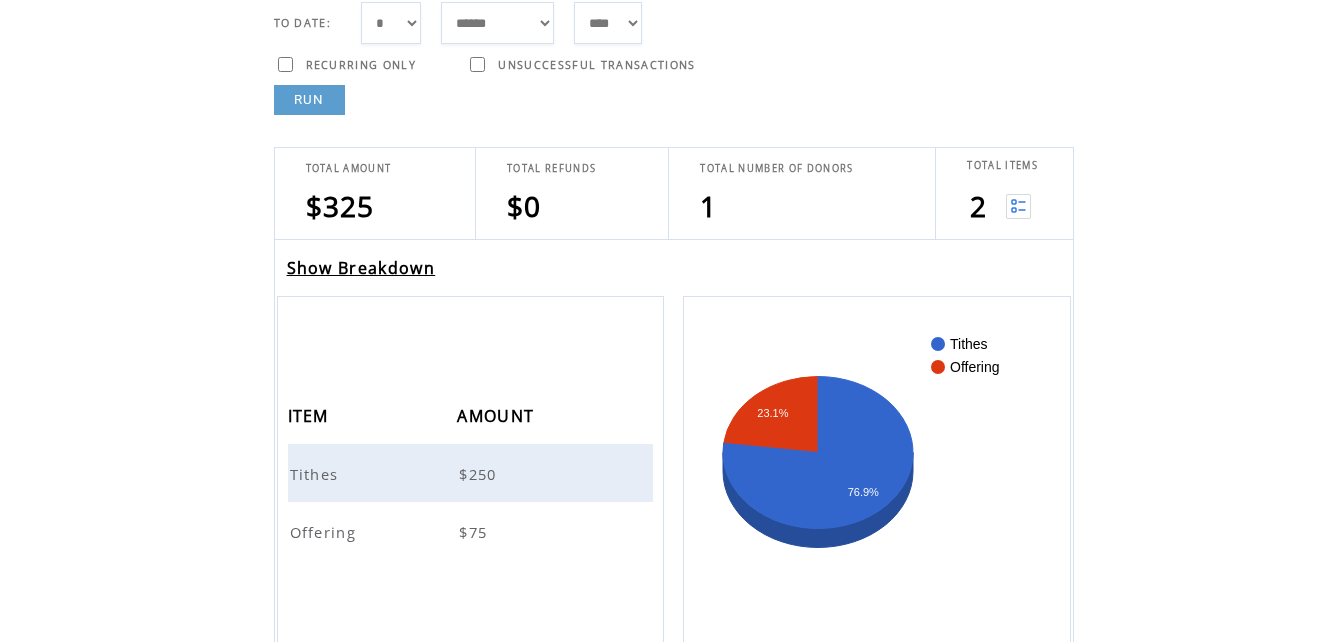 click on "Offering" at bounding box center (326, 532) 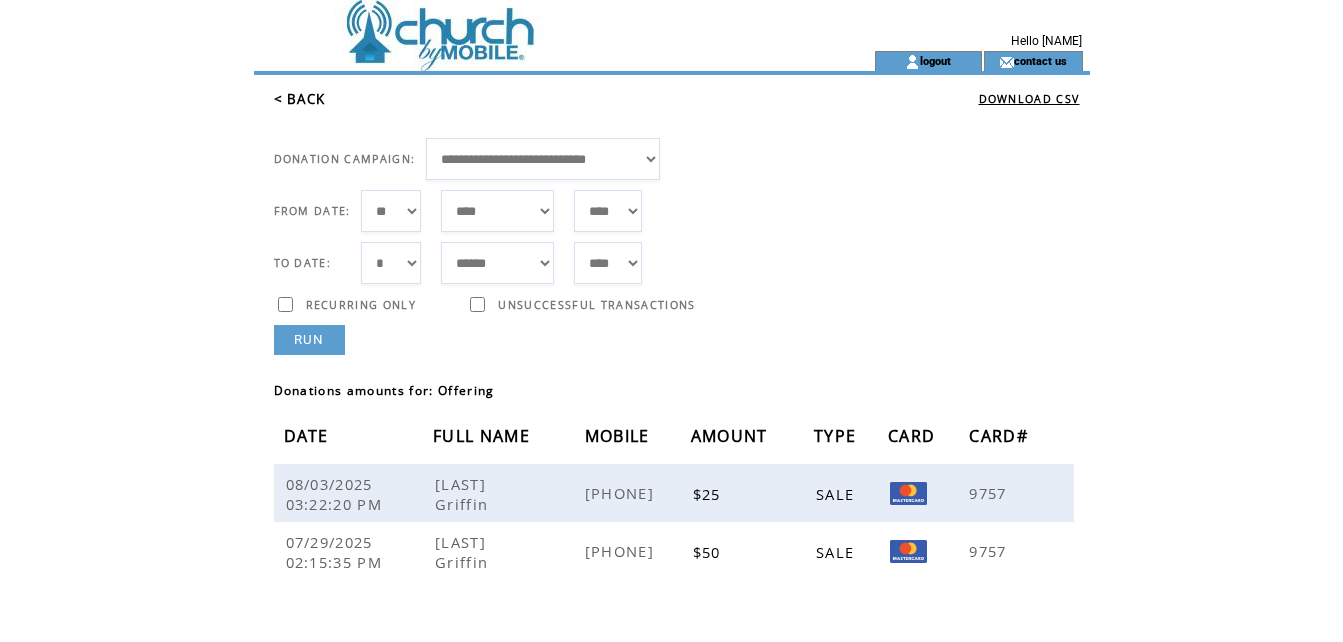 scroll, scrollTop: 0, scrollLeft: 0, axis: both 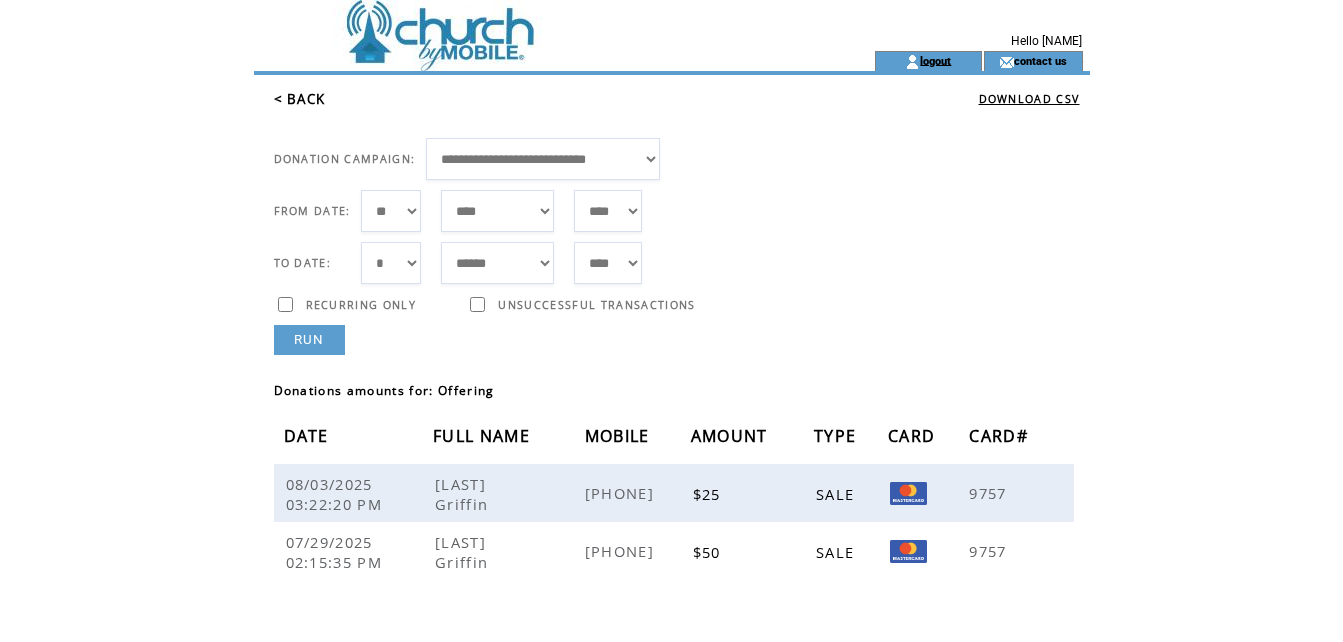 click on "logout" at bounding box center (935, 60) 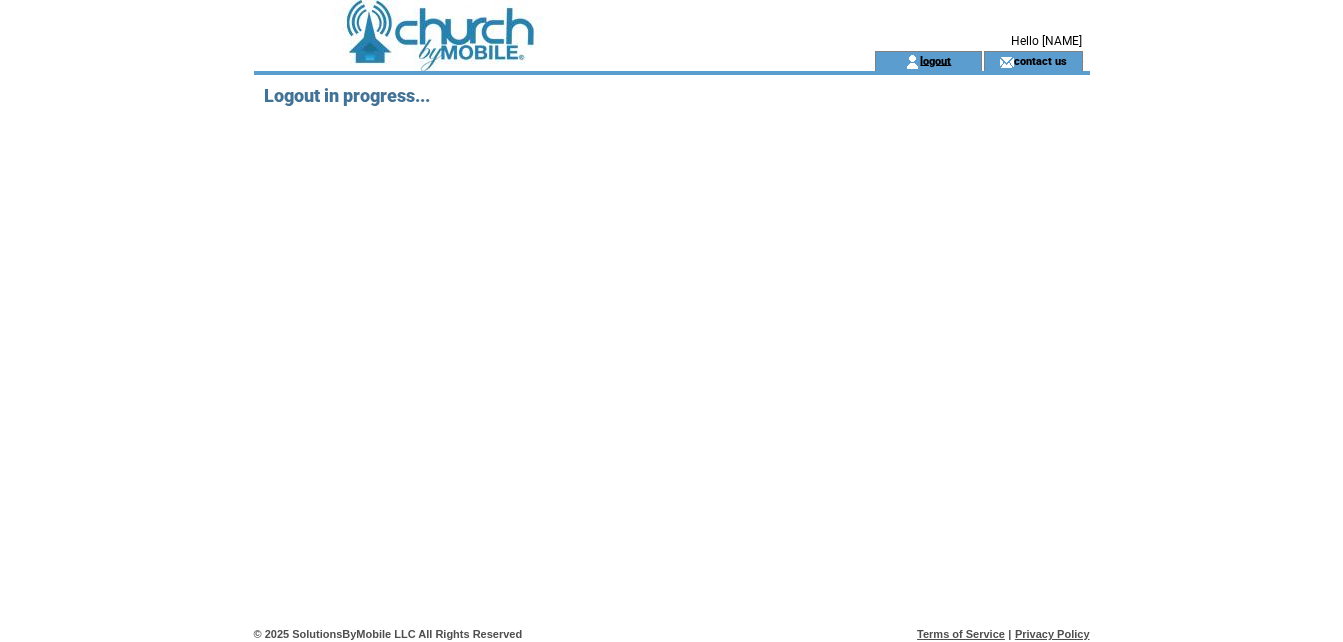 scroll, scrollTop: 0, scrollLeft: 0, axis: both 